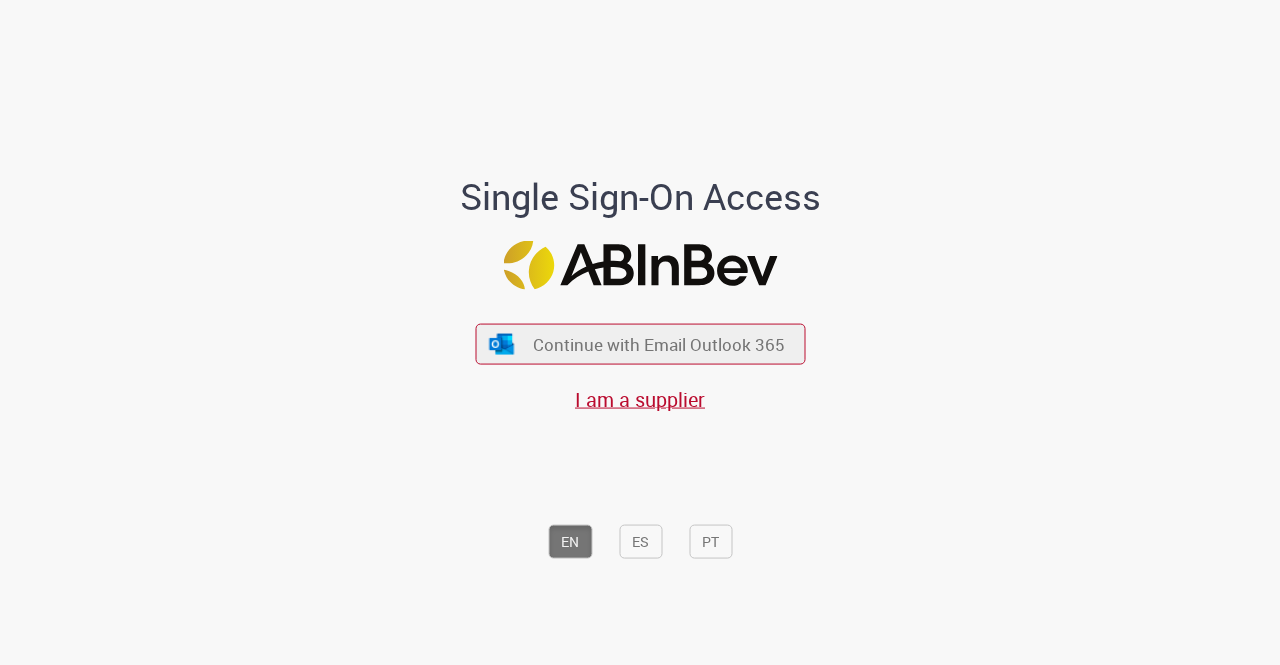 scroll, scrollTop: 0, scrollLeft: 0, axis: both 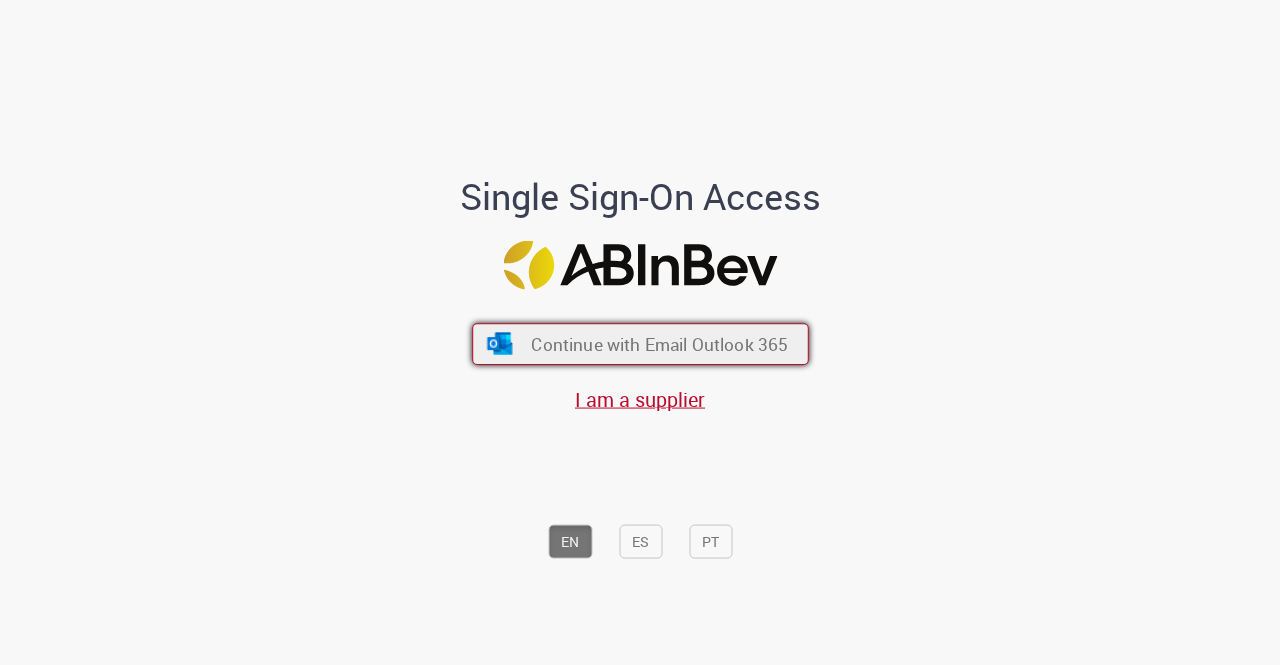click on "Continue with Email Outlook 365" at bounding box center (659, 344) 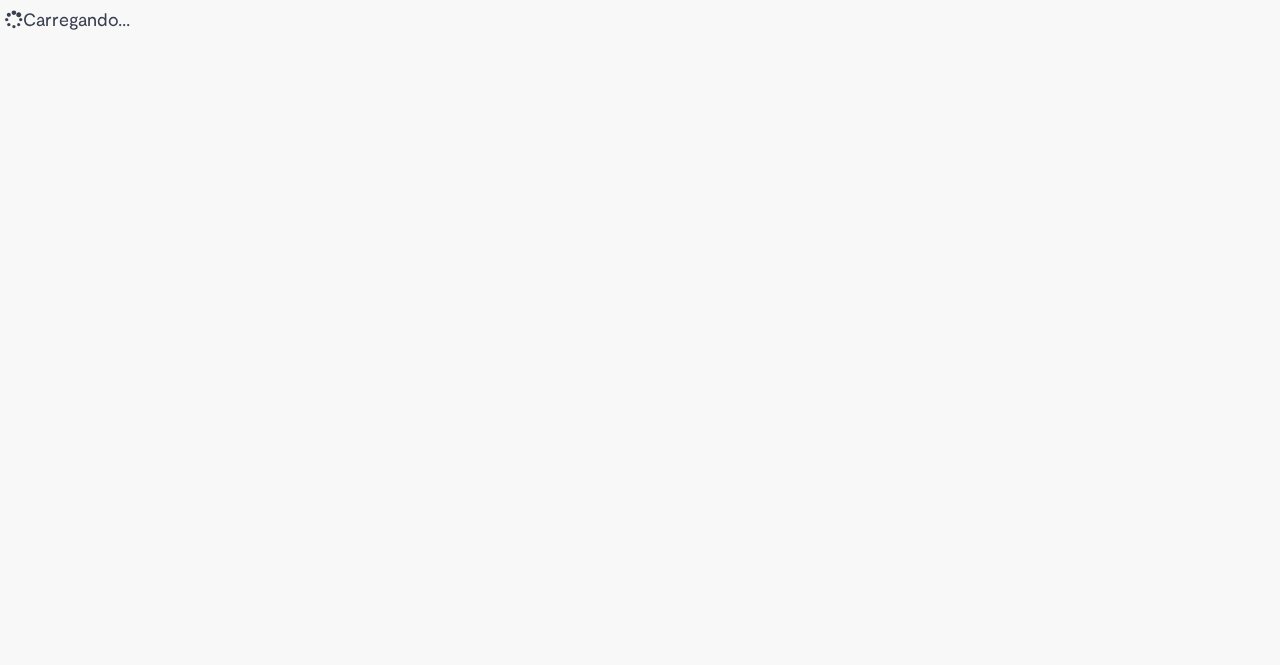 scroll, scrollTop: 0, scrollLeft: 0, axis: both 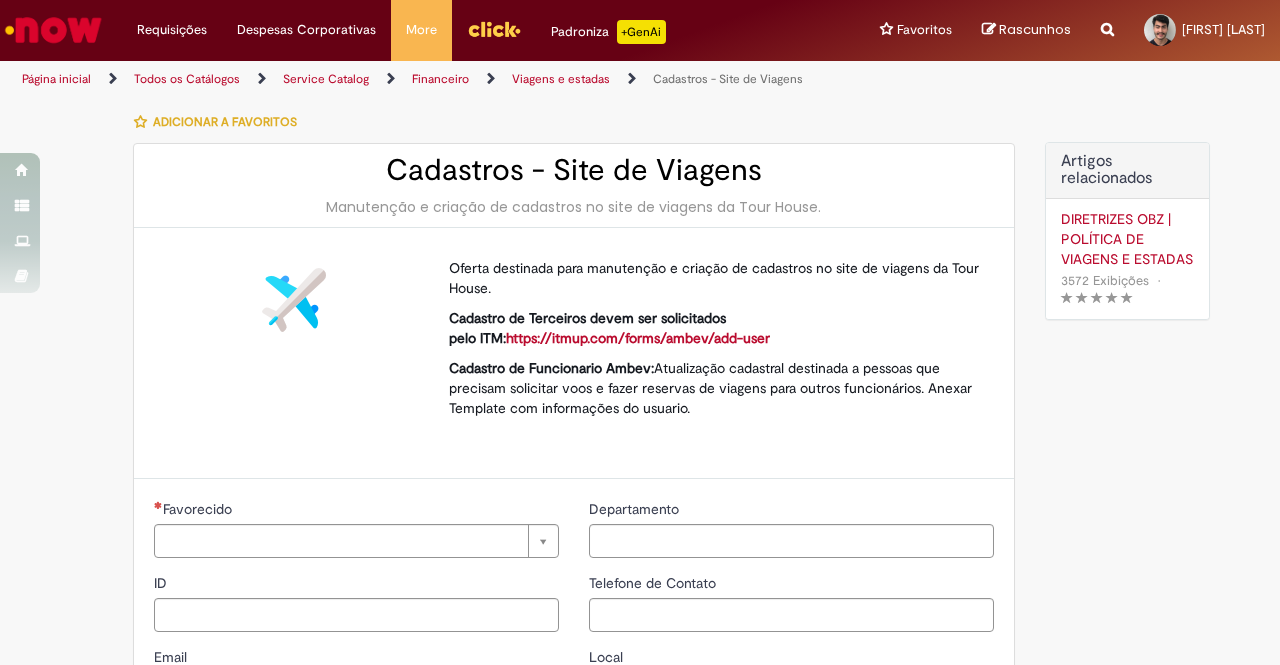 type on "********" 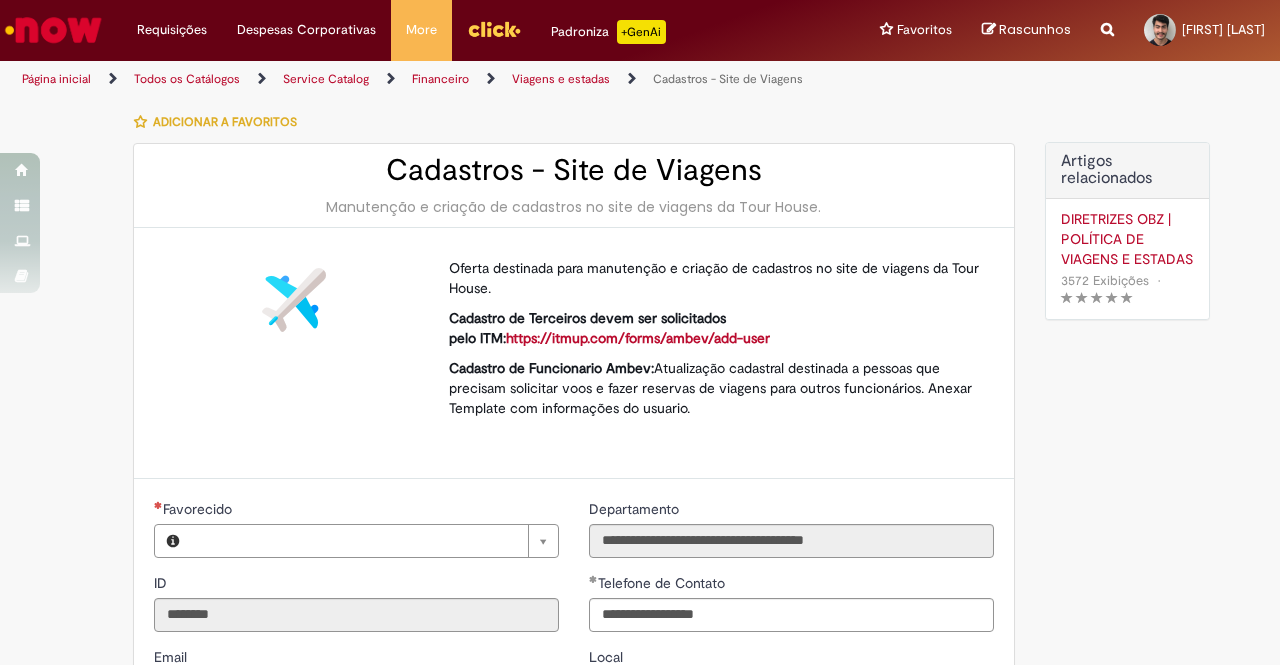 type on "**********" 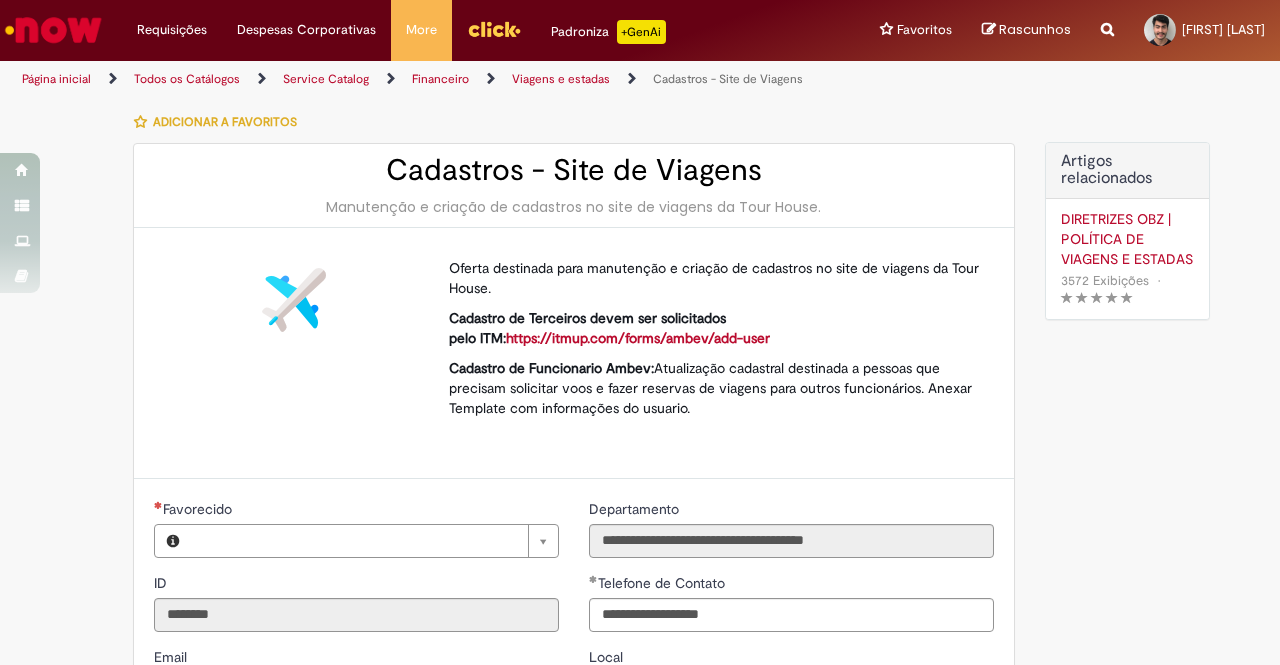 type on "**********" 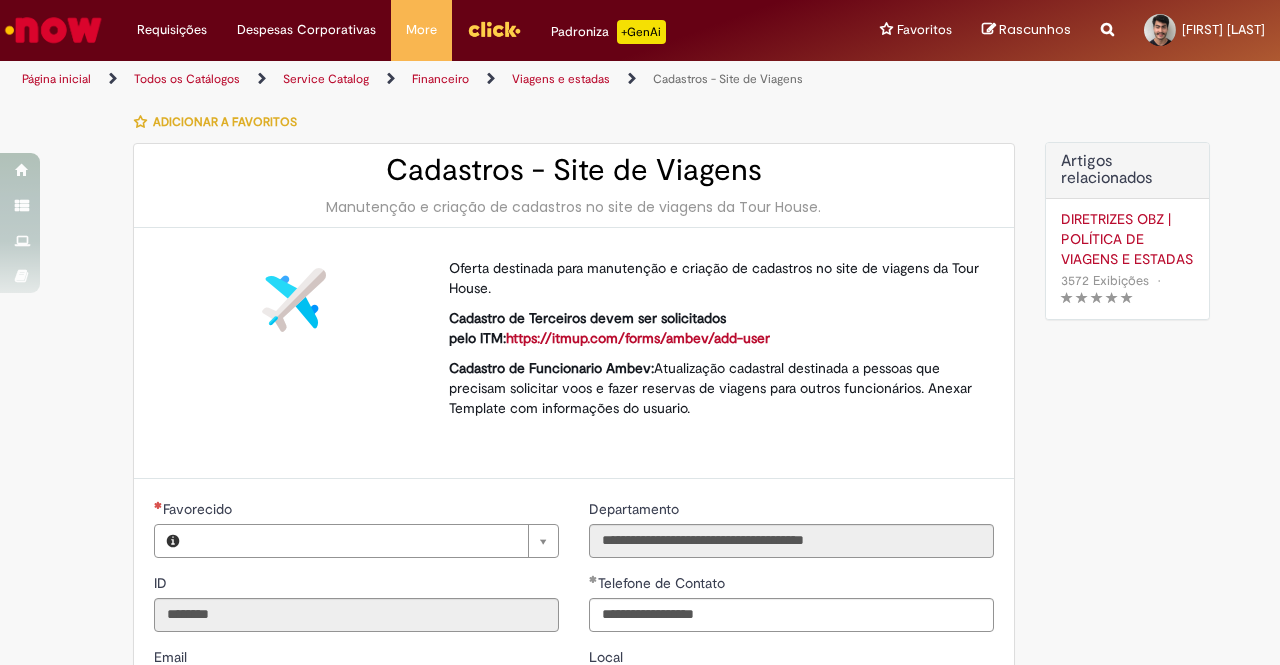 type on "**********" 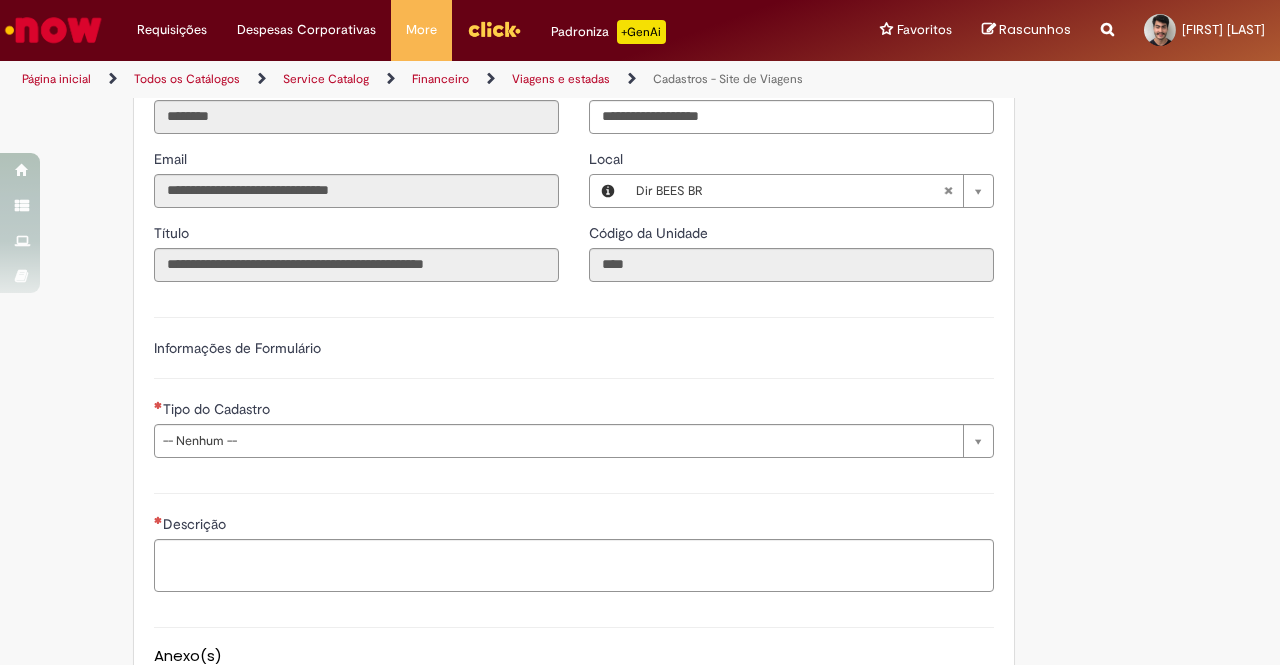 scroll, scrollTop: 514, scrollLeft: 0, axis: vertical 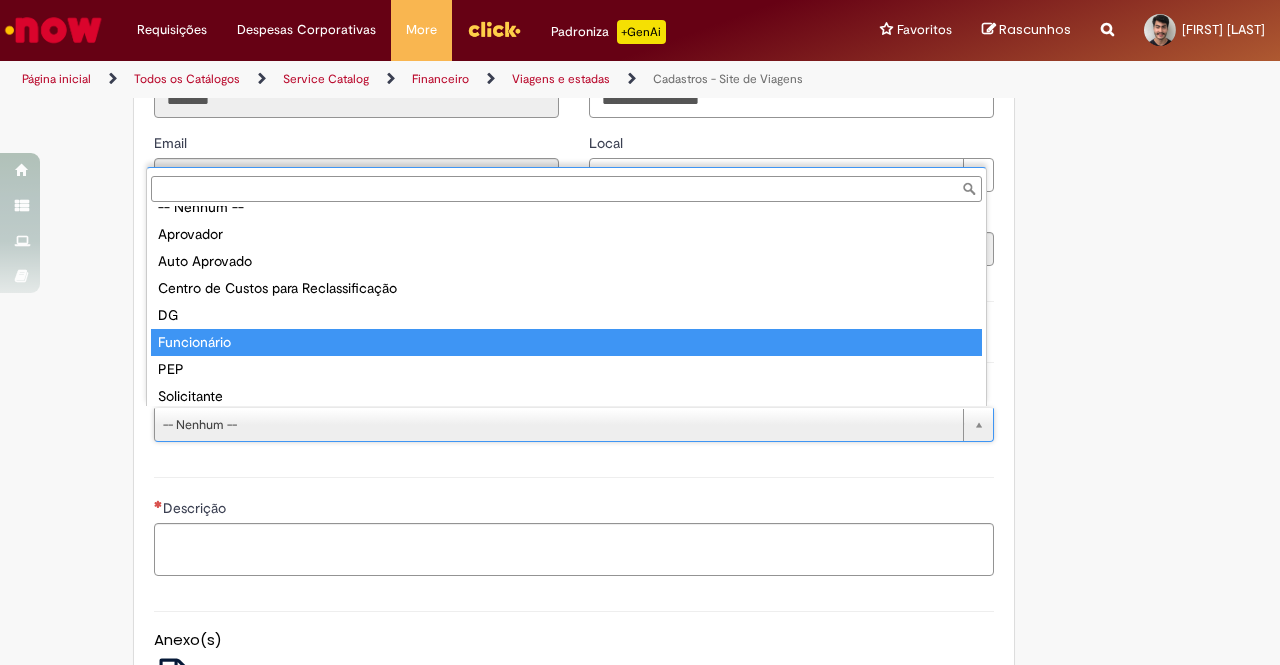 type on "**********" 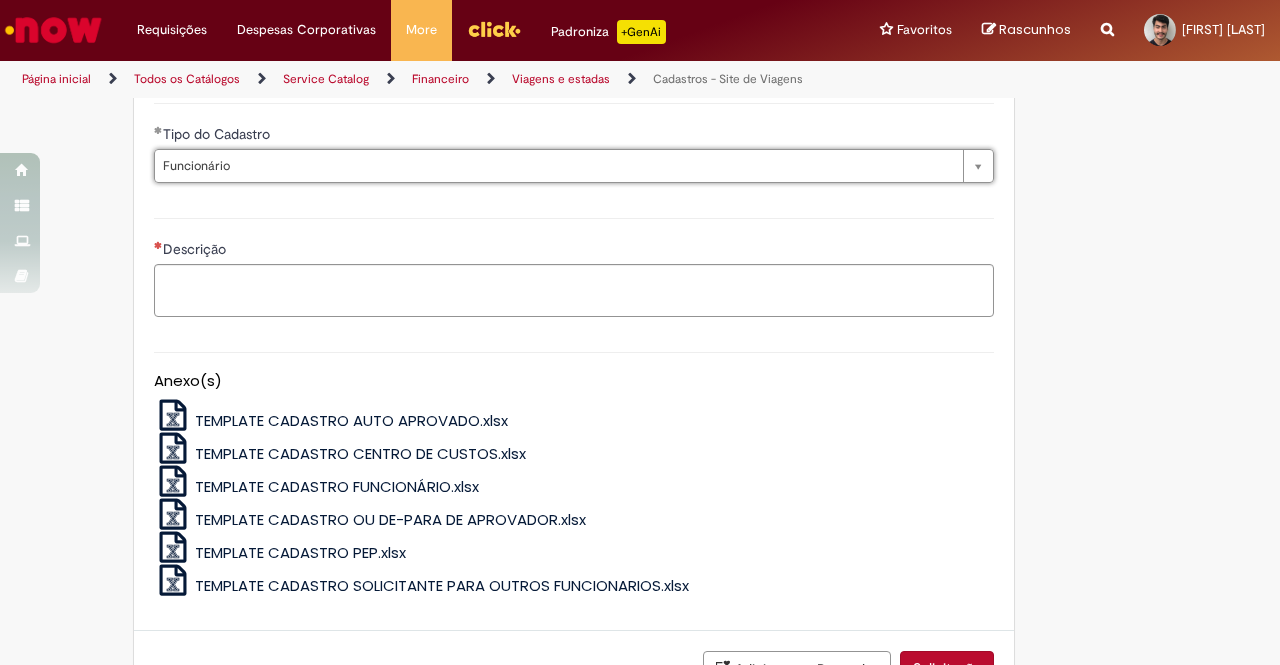 scroll, scrollTop: 775, scrollLeft: 0, axis: vertical 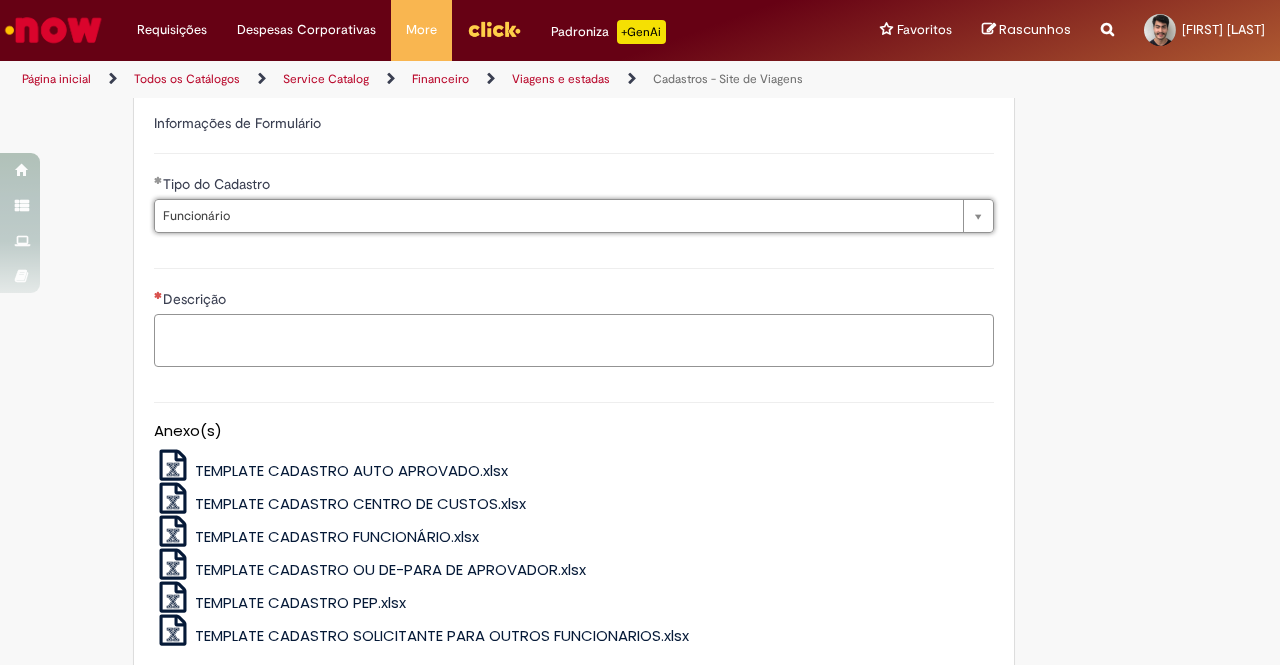 click on "Descrição" at bounding box center (574, 340) 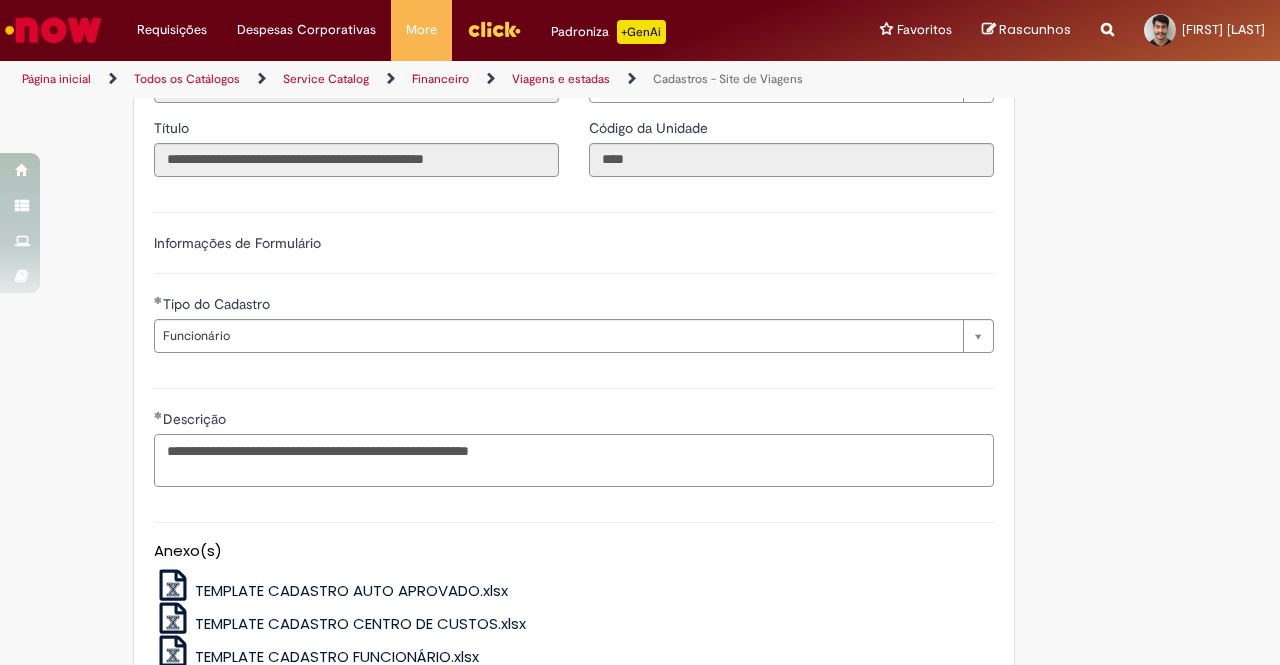 scroll, scrollTop: 918, scrollLeft: 0, axis: vertical 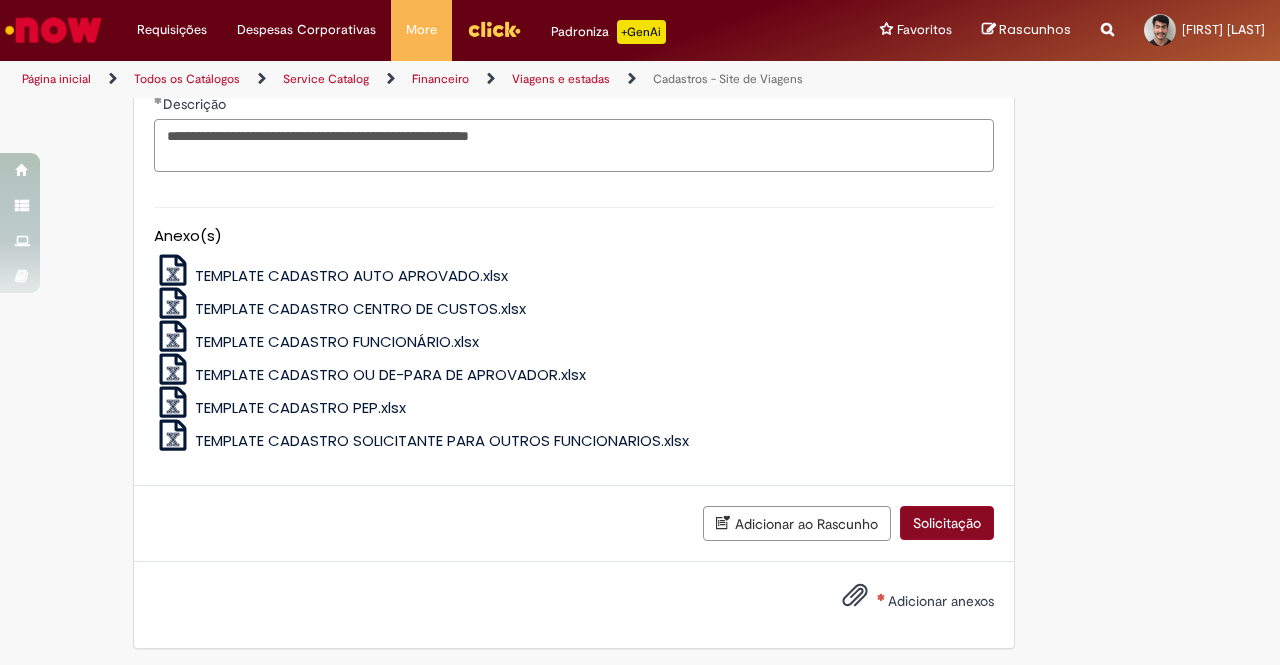type on "**********" 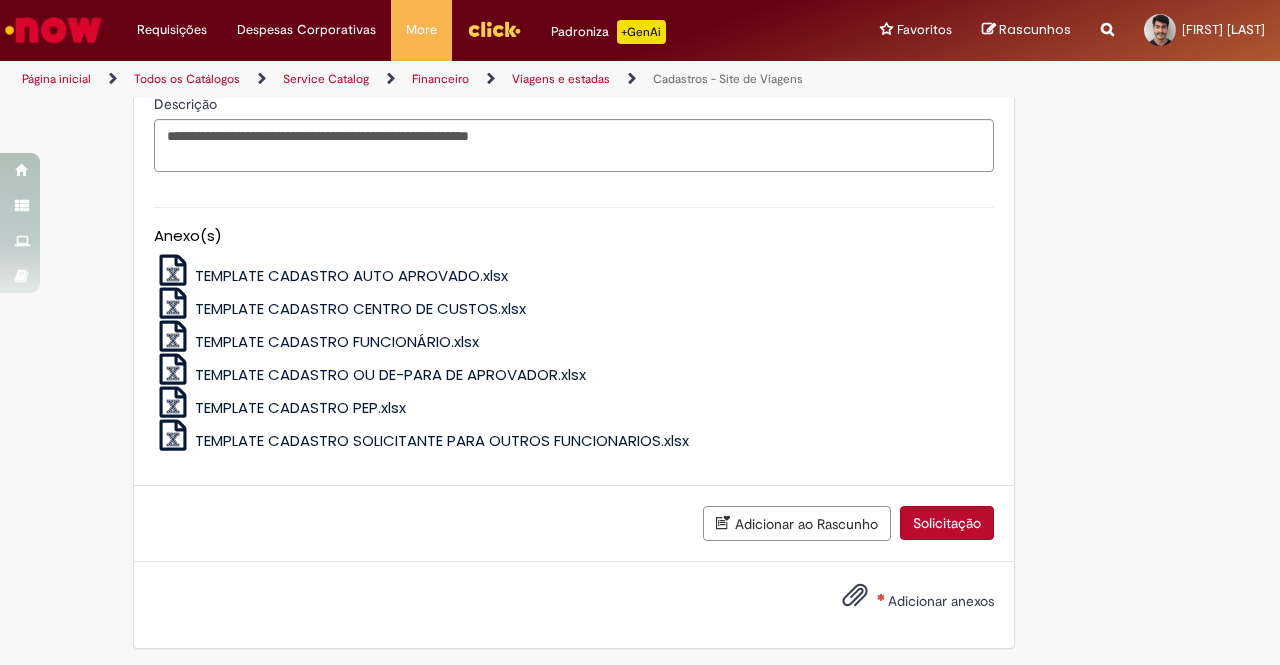 click on "Solicitação" at bounding box center [947, 523] 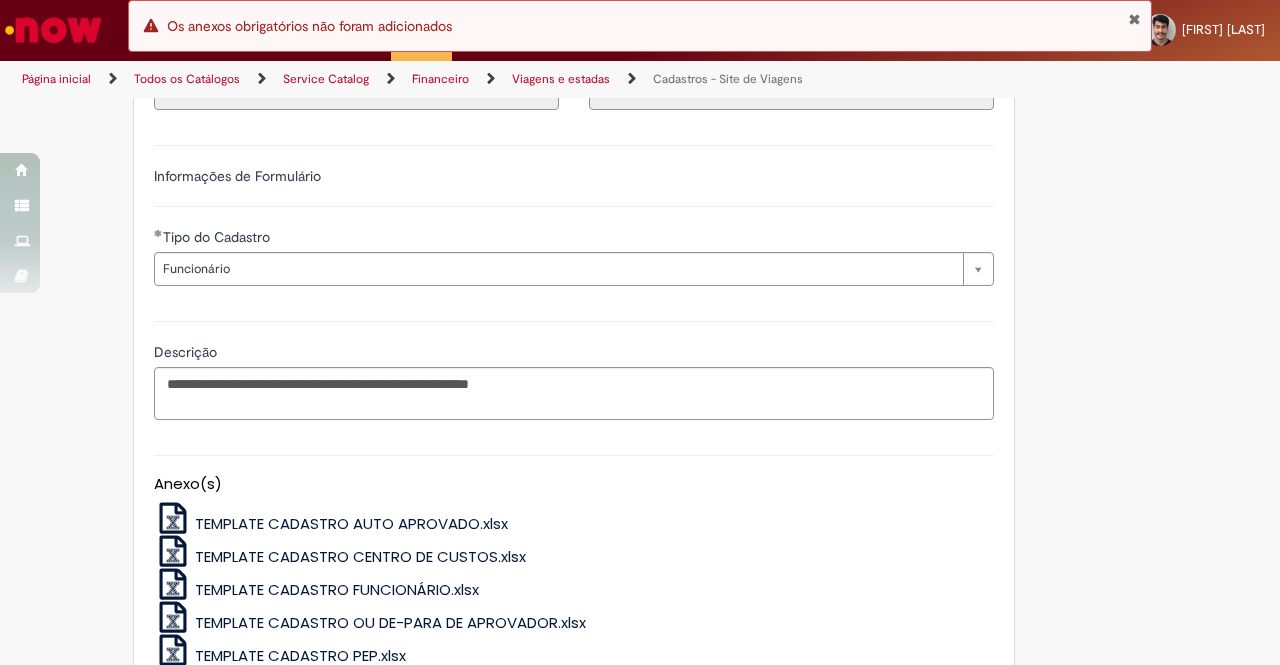 scroll, scrollTop: 918, scrollLeft: 0, axis: vertical 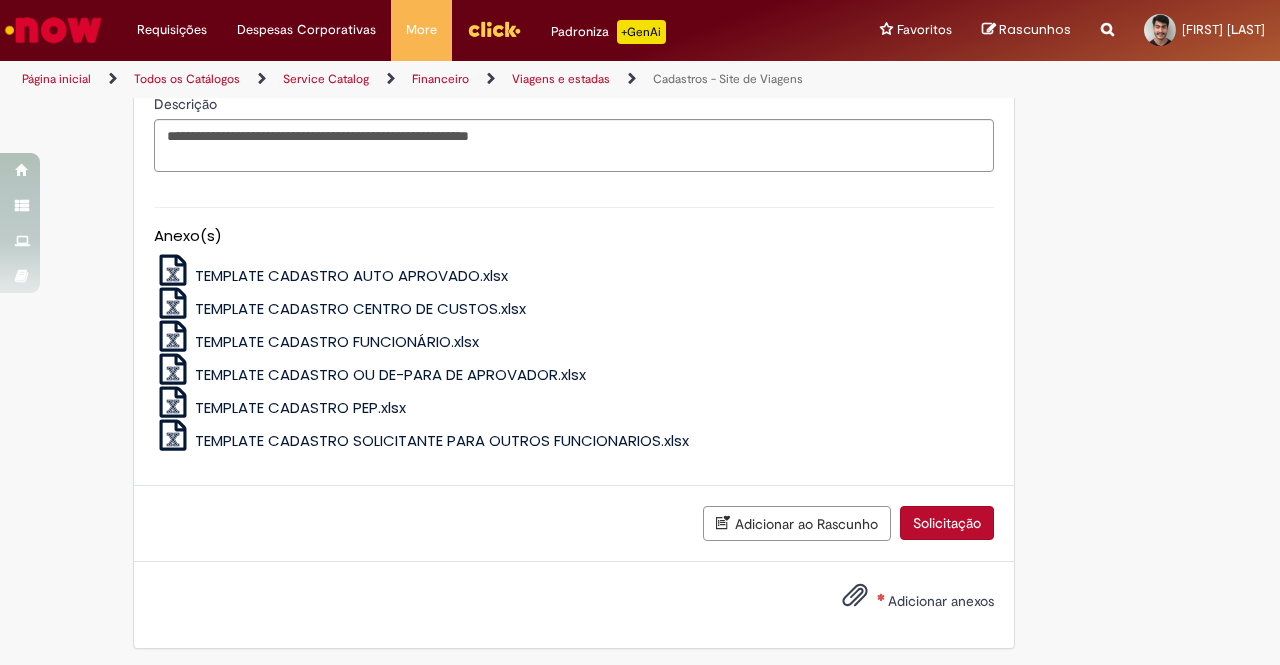 click on "TEMPLATE CADASTRO FUNCIONÁRIO.xlsx" at bounding box center [337, 341] 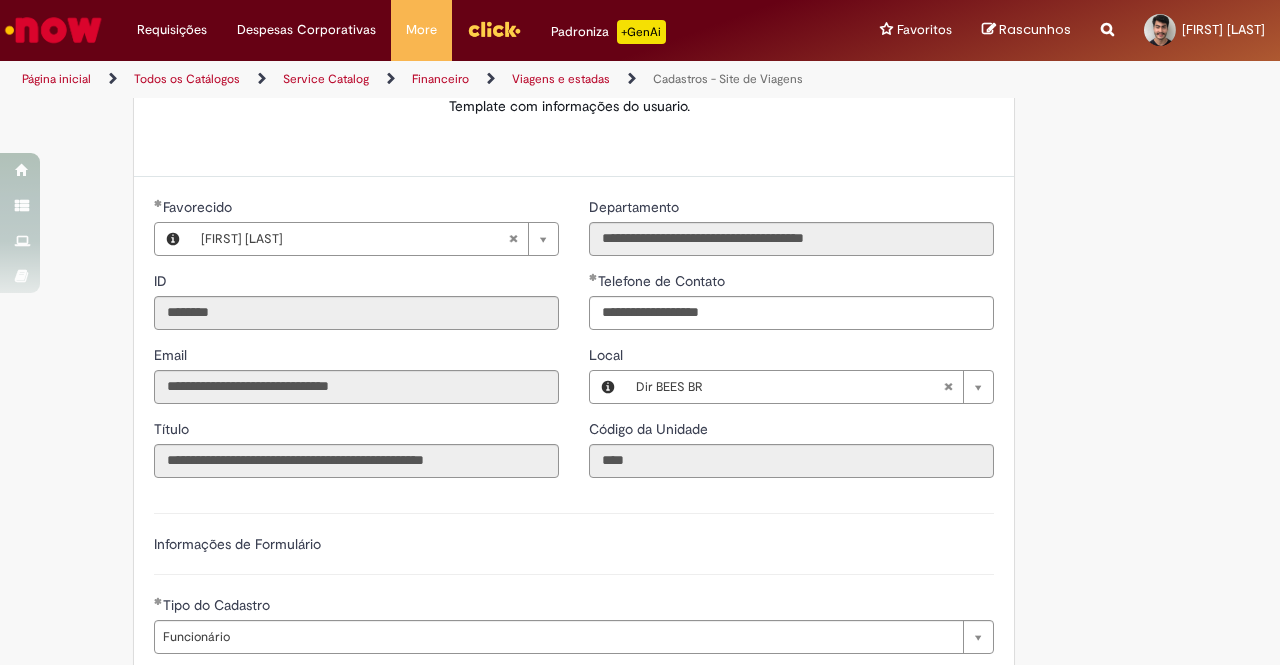 scroll, scrollTop: 282, scrollLeft: 0, axis: vertical 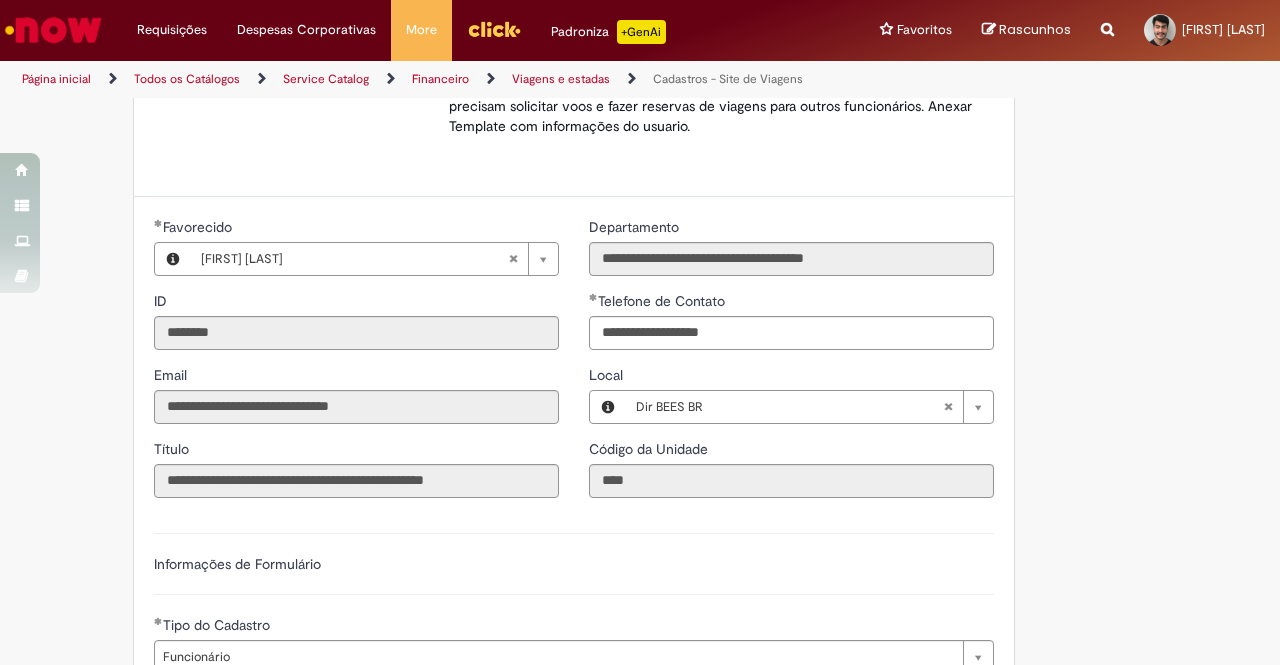 click on "**********" at bounding box center (640, 562) 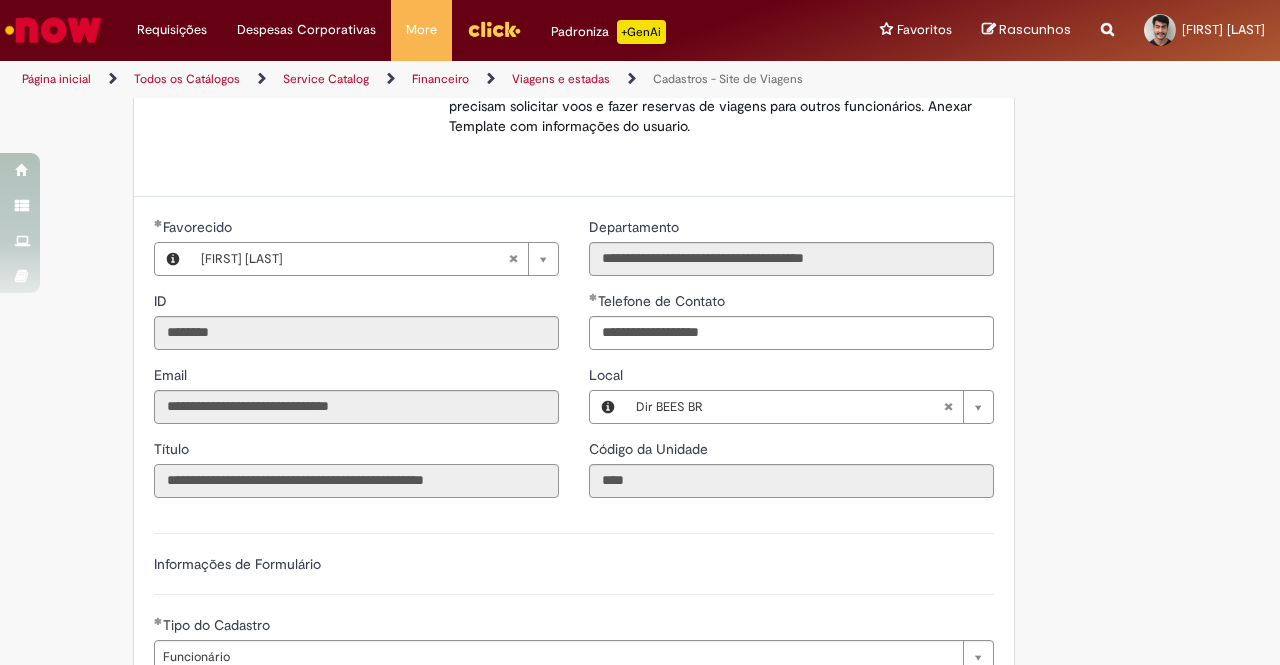 drag, startPoint x: 531, startPoint y: 478, endPoint x: 286, endPoint y: 470, distance: 245.13058 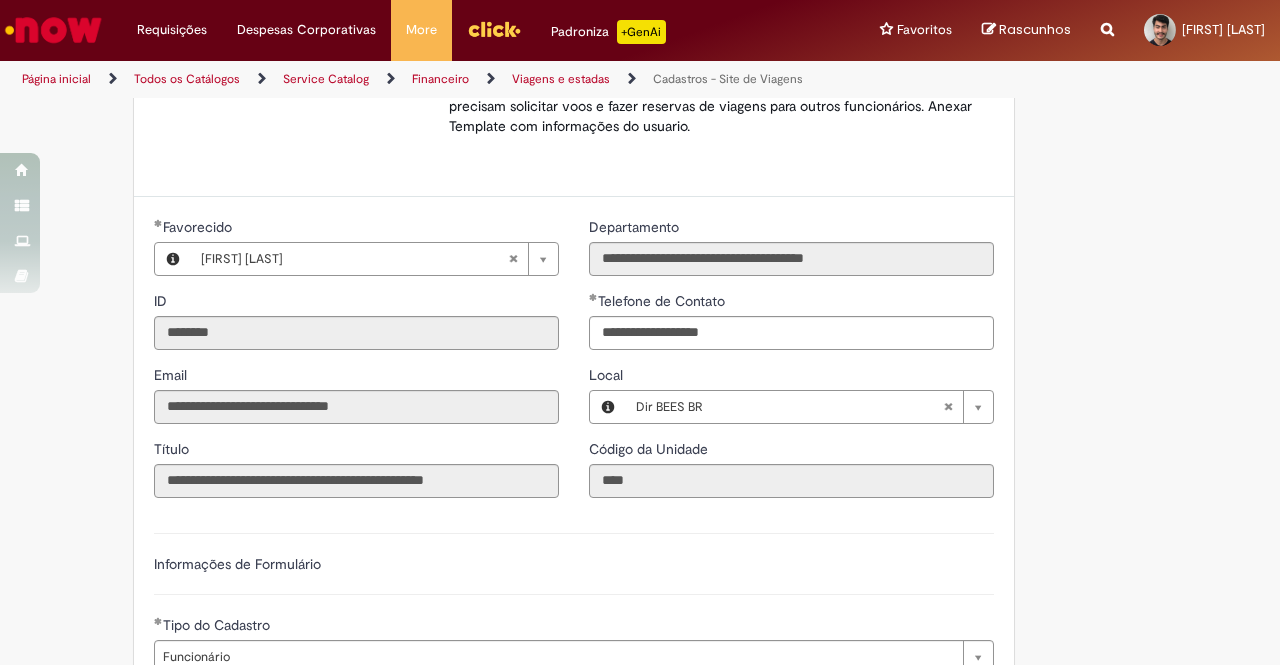 drag, startPoint x: 286, startPoint y: 470, endPoint x: 866, endPoint y: 555, distance: 586.1954 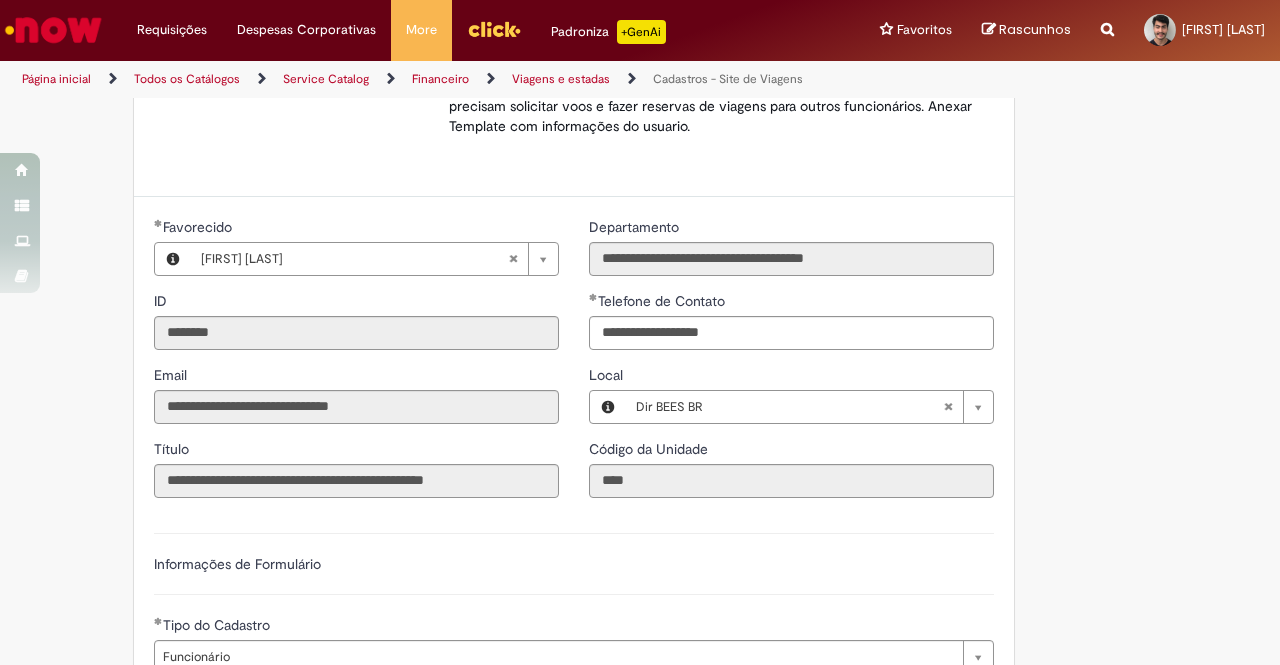 click on "**********" at bounding box center [640, 562] 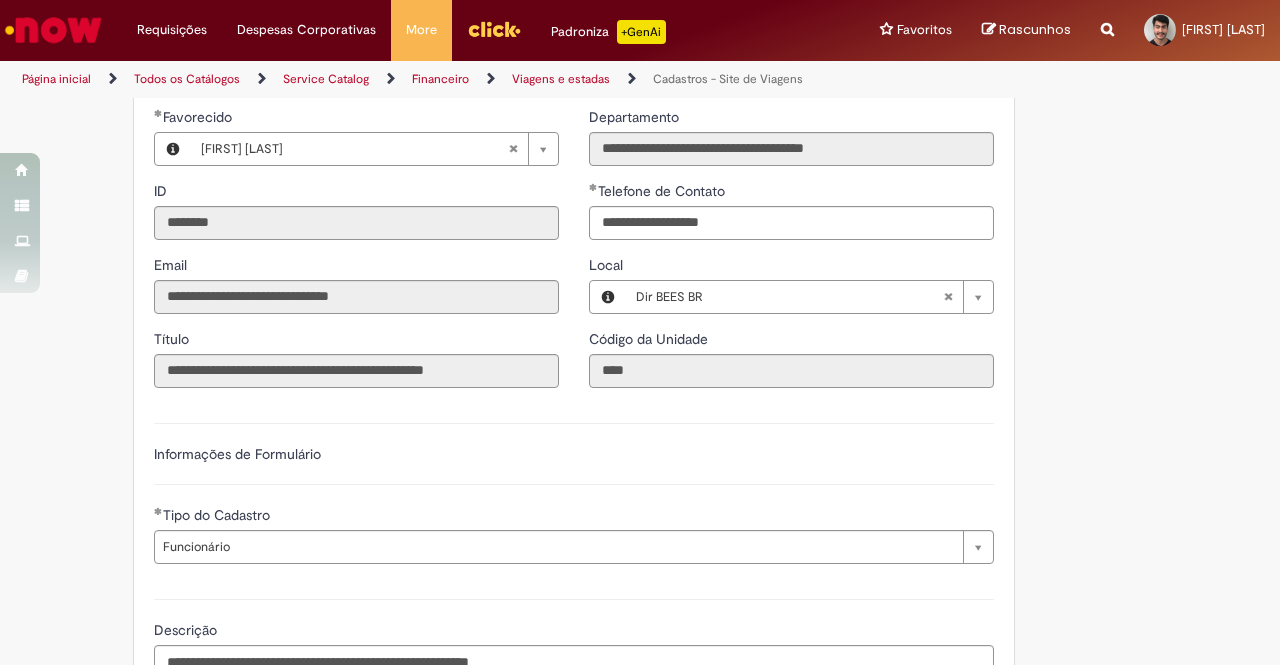 scroll, scrollTop: 392, scrollLeft: 0, axis: vertical 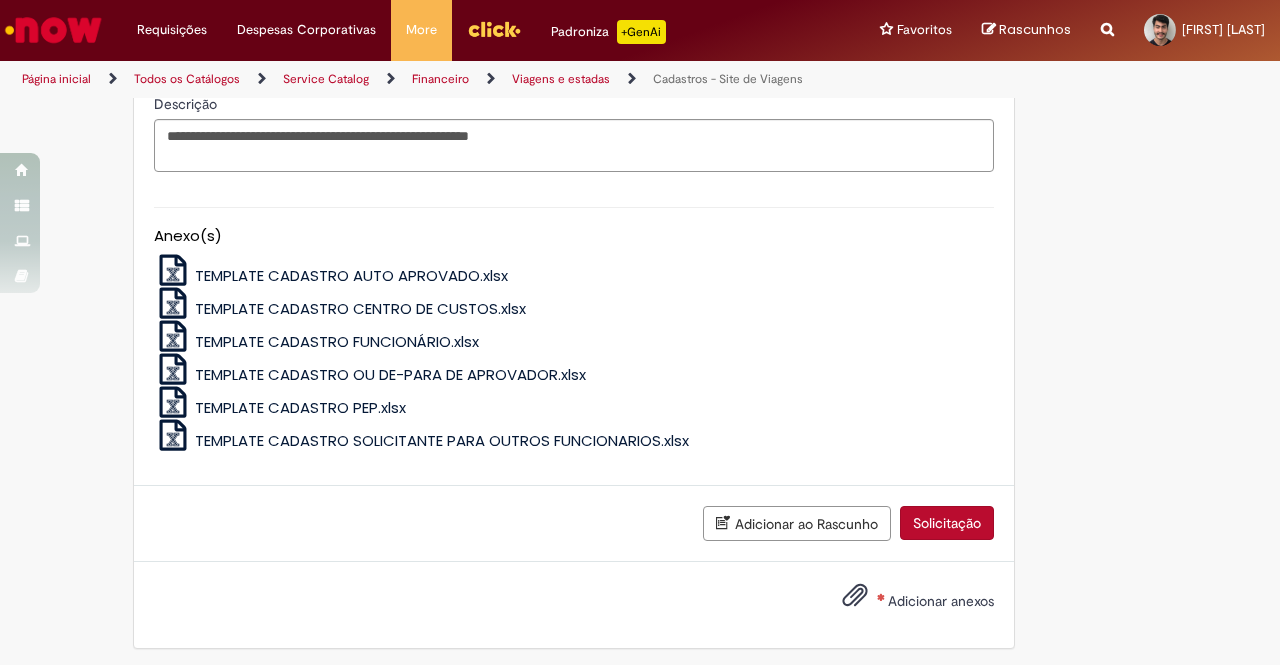 click on "Adicionar anexos" at bounding box center (941, 601) 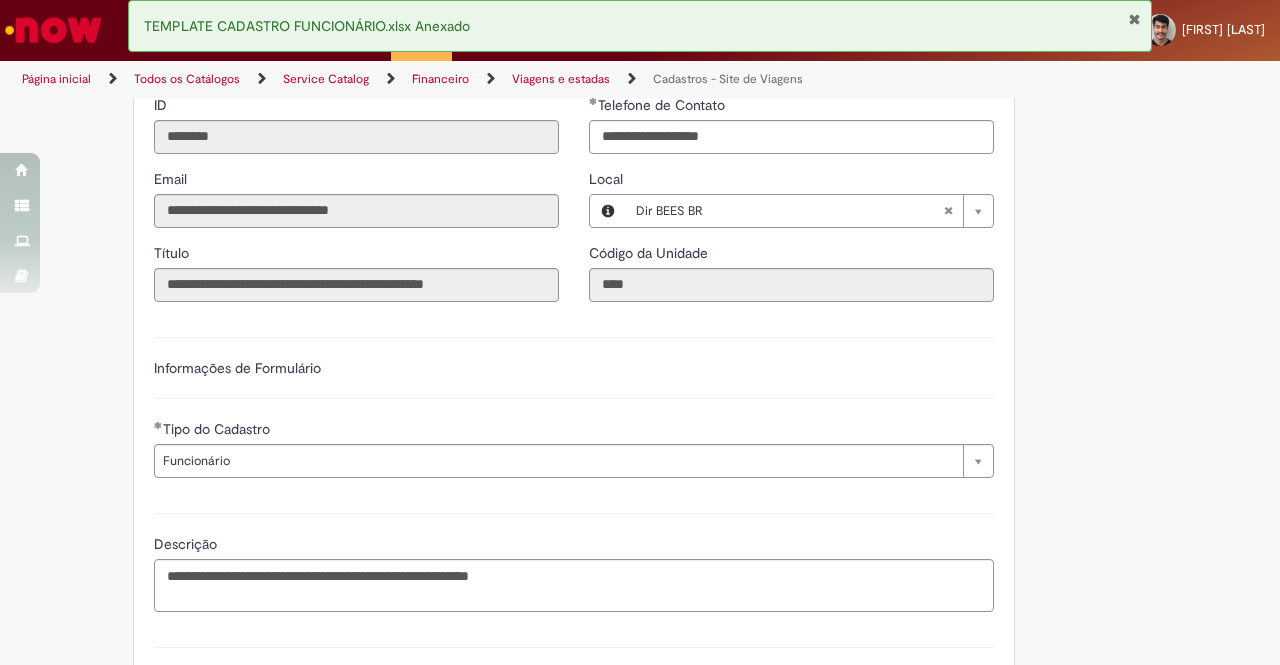 scroll, scrollTop: 990, scrollLeft: 0, axis: vertical 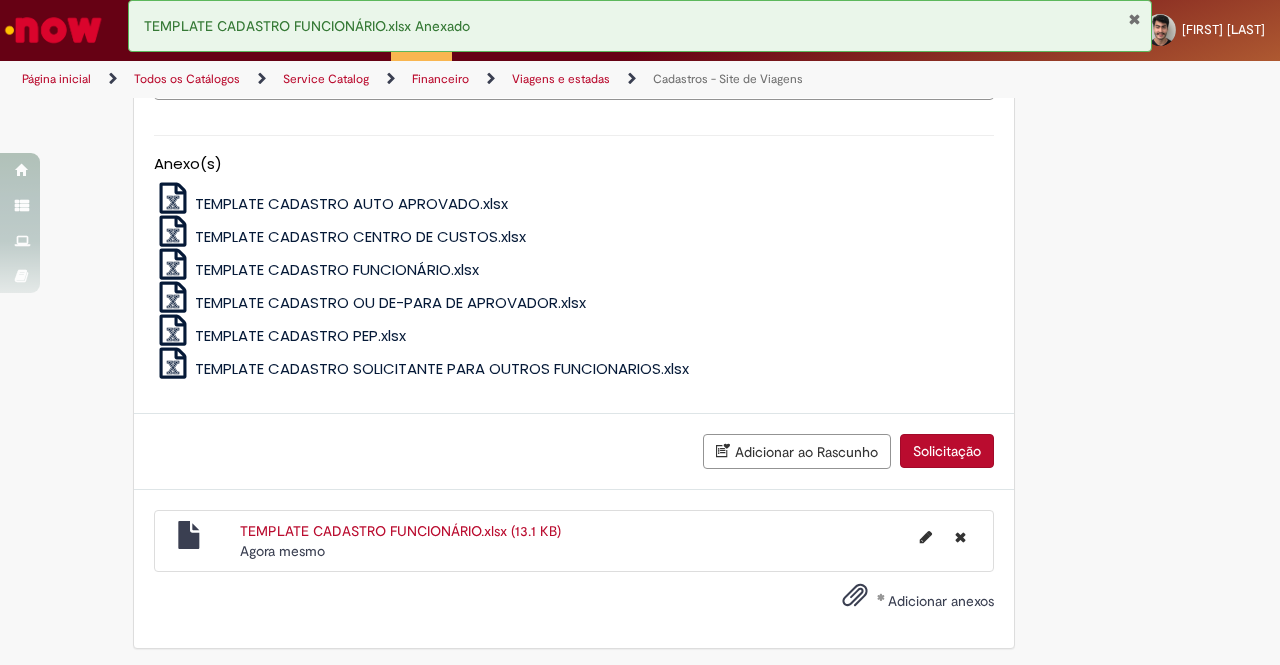 click on "Solicitação" at bounding box center (947, 451) 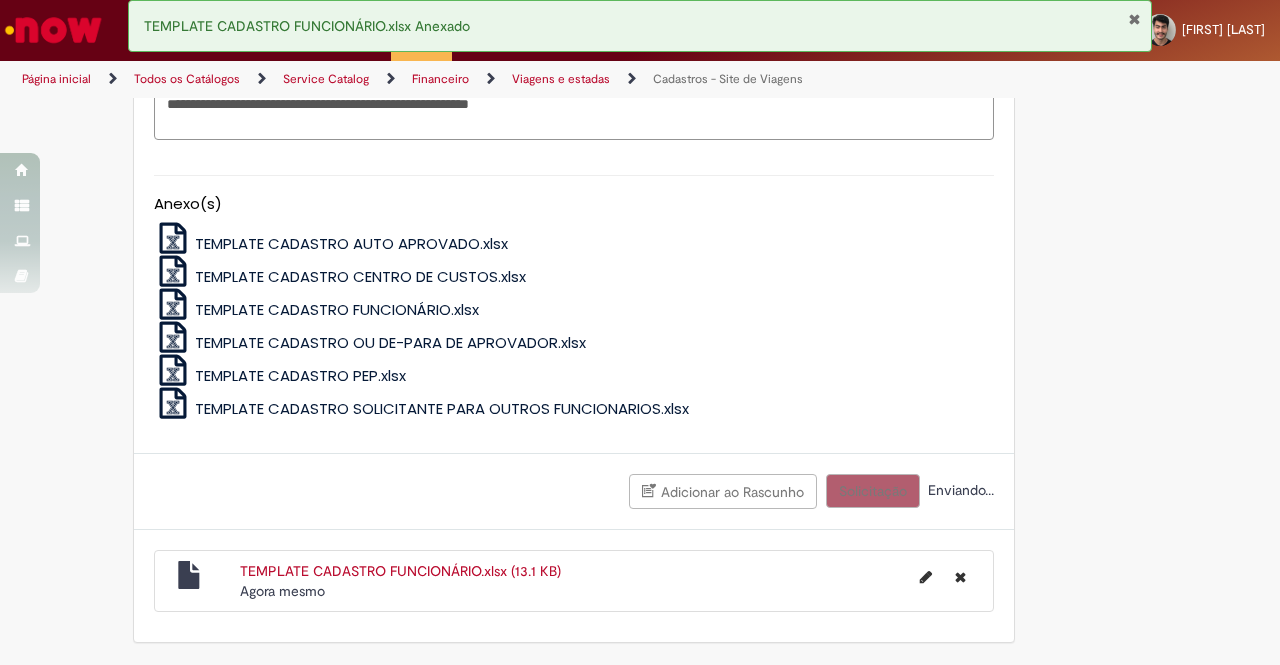 scroll, scrollTop: 944, scrollLeft: 0, axis: vertical 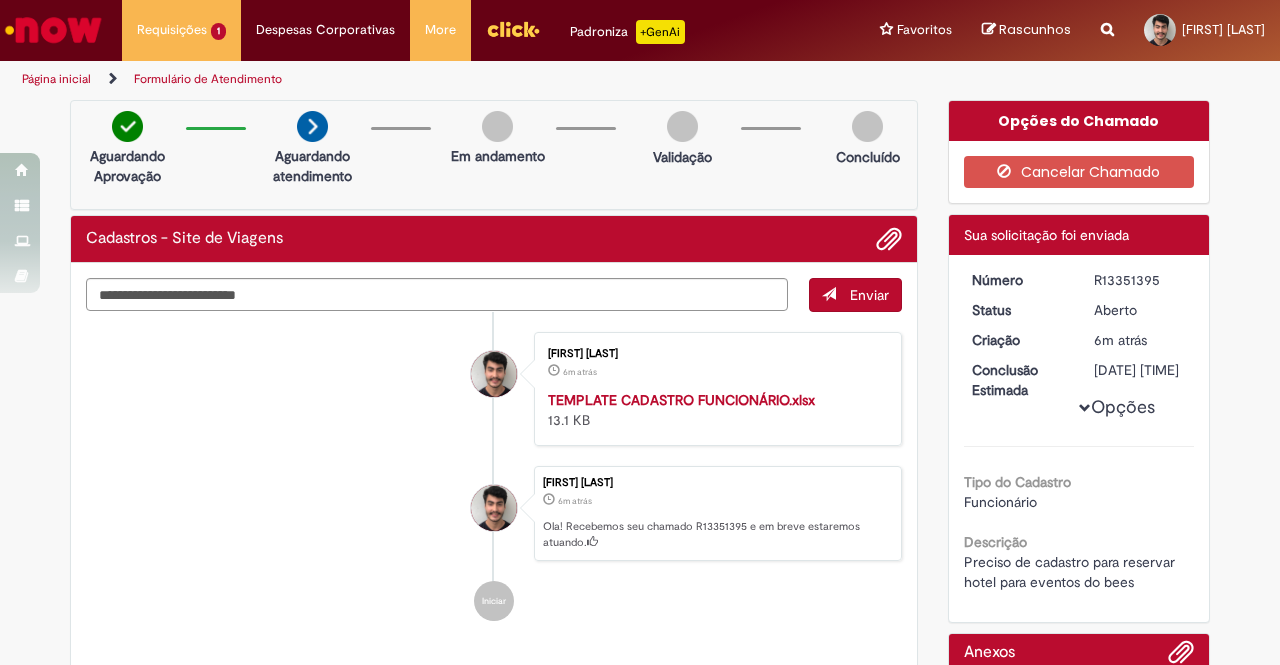 click on "Enviar
Artur Vieira Ribeiro
6m atrás 6 minutos atrás
TEMPLATE CADASTRO FUNCIONÁRIO.xlsx  13.1 KB
Artur Vieira Ribeiro
6m atrás 6 minutos atrás
Ola! Recebemos seu chamado R13351395 e em breve estaremos atuando.
Iniciar" at bounding box center [494, 470] 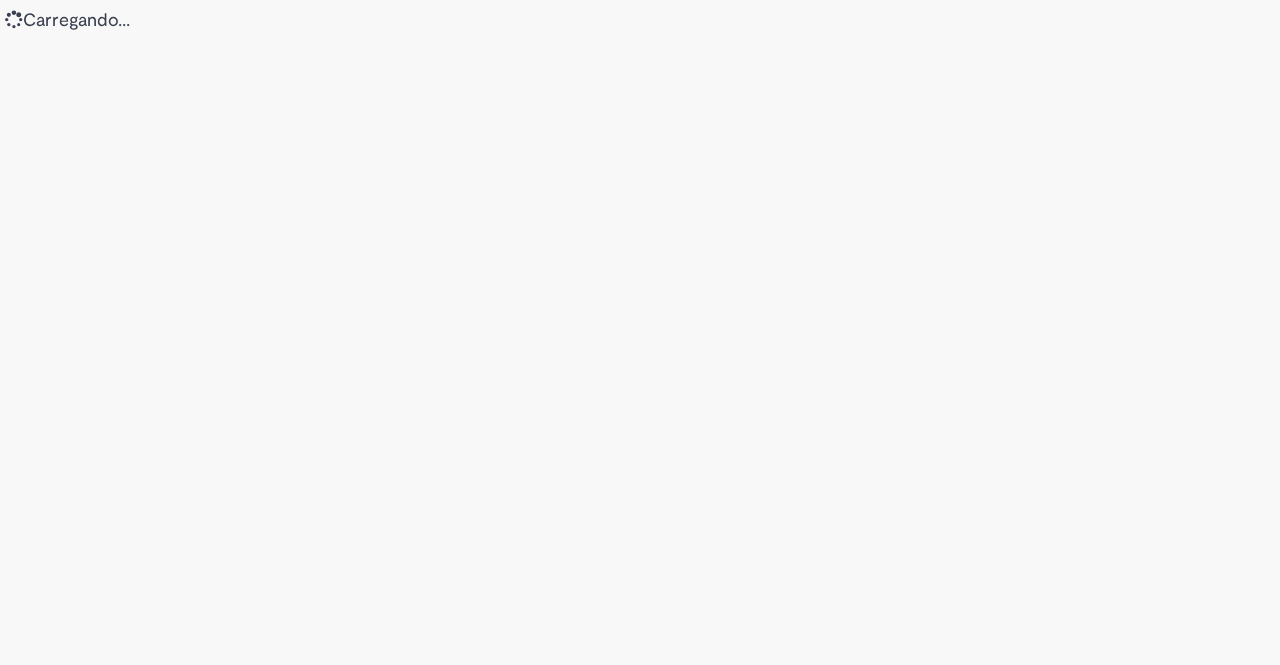 scroll, scrollTop: 0, scrollLeft: 0, axis: both 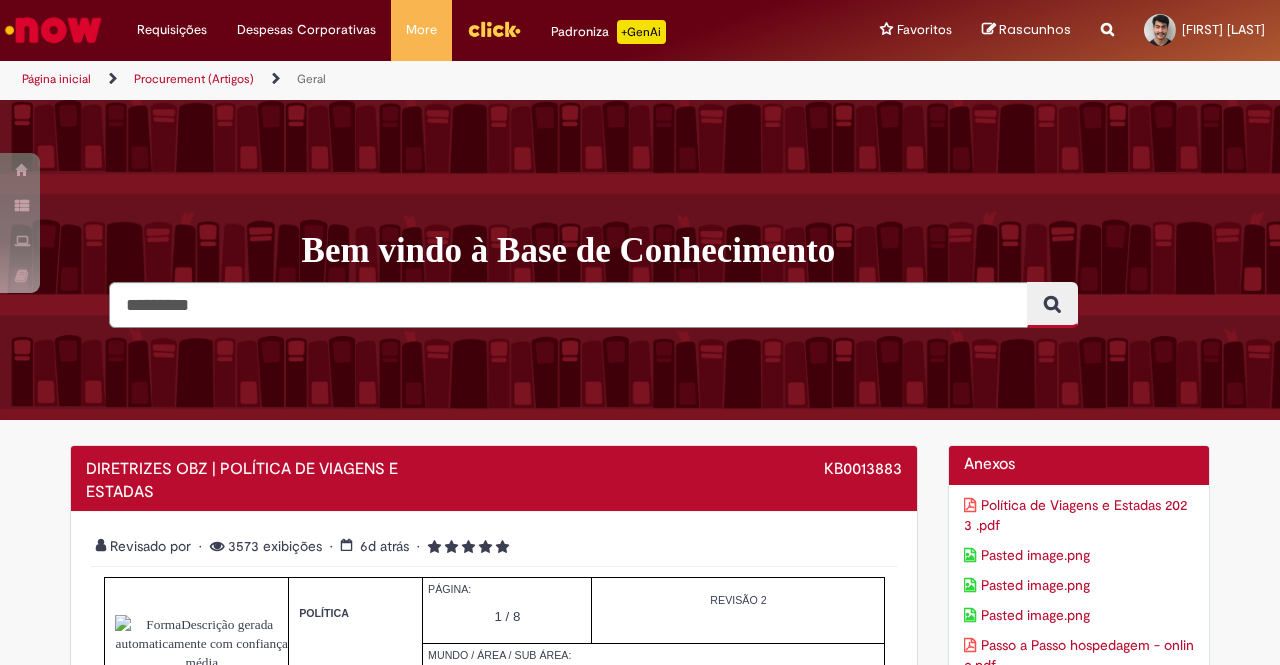click on "12.0 - Última modificação em [DATE] Revisado por
11.0  - Última modificação em [DATE] Revisado por [FIRST] [LAST]
10.0  - Última modificação em [DATE] Revisado por [FIRST] [LAST]
9.0  - Última modificação em [DATE] Revisado por [FIRST] [LAST]
8.0  - Última modificação em [DATE] Revisado por [FIRST] [LAST]
7.0  - Última modificação em [DATE] Revisado por [FIRST] [LAST]
6.0  - Última modificação em [DATE] Revisado por [FIRST] [LAST]
5.0  - Última modificação em [DATE] Revisado por [FIRST] [LAST]
4.0  - Última modificação em [DATE] Revisado por [FIRST] [LAST]
3.0  - Última modificação em [DATE] Revisado por [FIRST] [LAST]
2.0  - Última modificação em [DATE] Revisado por [FIRST] [LAST]
1.0
Revisado por" at bounding box center [494, 5219] 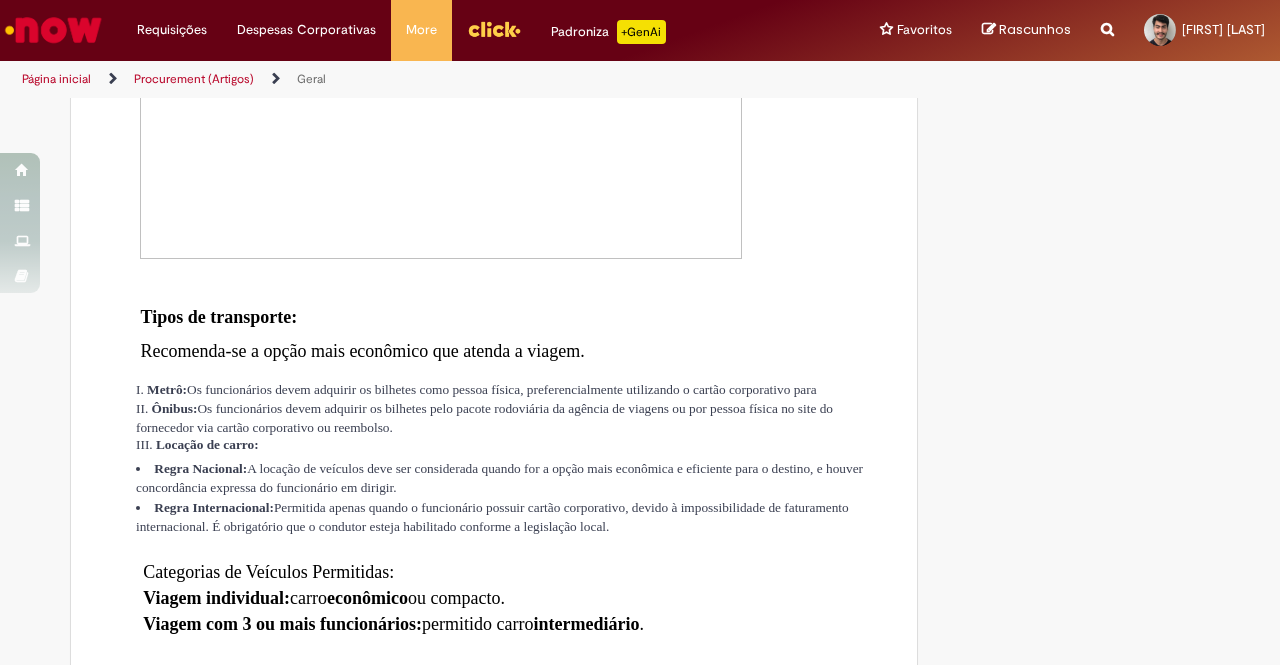 scroll, scrollTop: 4953, scrollLeft: 0, axis: vertical 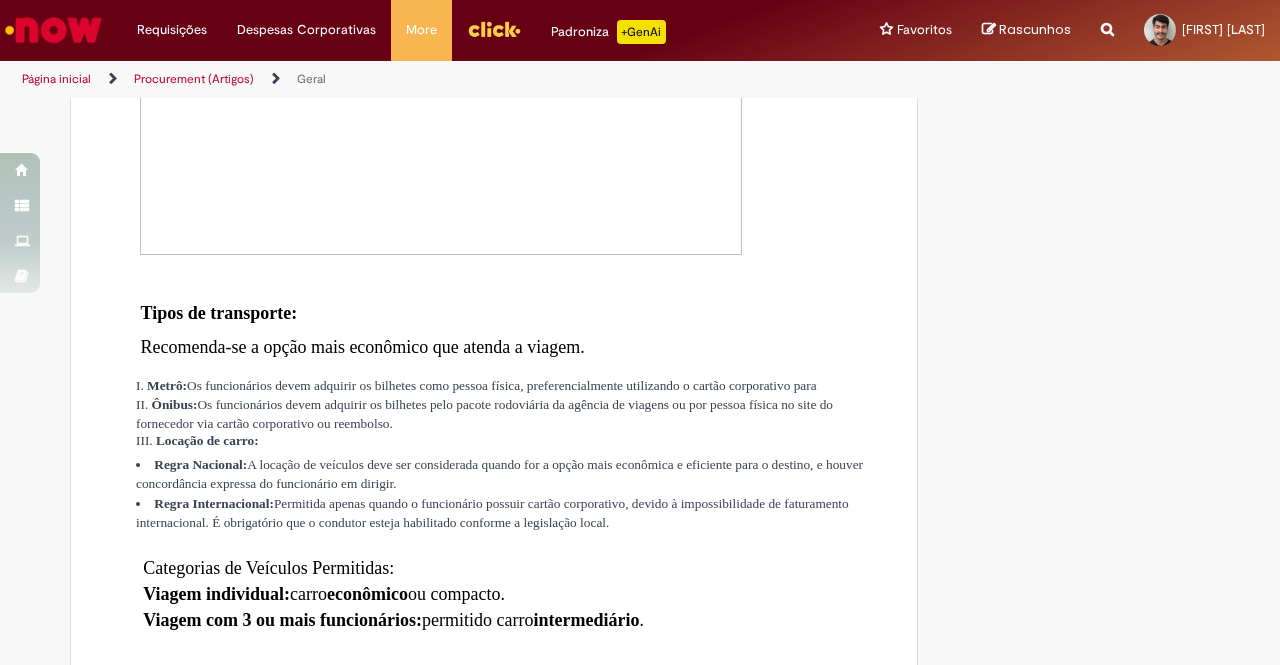 click on "KB0013883 | POLÍTICA DE VIAGENS E ESTADAS
KB0013883
12.0 - Última modificação em [DATE] Revisado por
11.0  - Última modificação em [DATE] Revisado por [FIRST] [LAST]
10.0  - Última modificação em [DATE] Revisado por [FIRST] [LAST]
9.0  - Última modificação em [DATE] Revisado por [FIRST] [LAST]
8.0  - Última modificação em [DATE] Revisado por [FIRST] [LAST]
7.0  - Última modificação em [DATE] Revisado por [FIRST] [LAST]
6.0  - Última modificação em [DATE] Revisado por [FIRST] [LAST]
5.0  - Última modificação em [DATE] Revisado por [FIRST] [LAST]
4.0  - Última modificação em [DATE] Revisado por [FIRST] [LAST]
3.0
2.0
1.0
Revisado por" at bounding box center (640, 394) 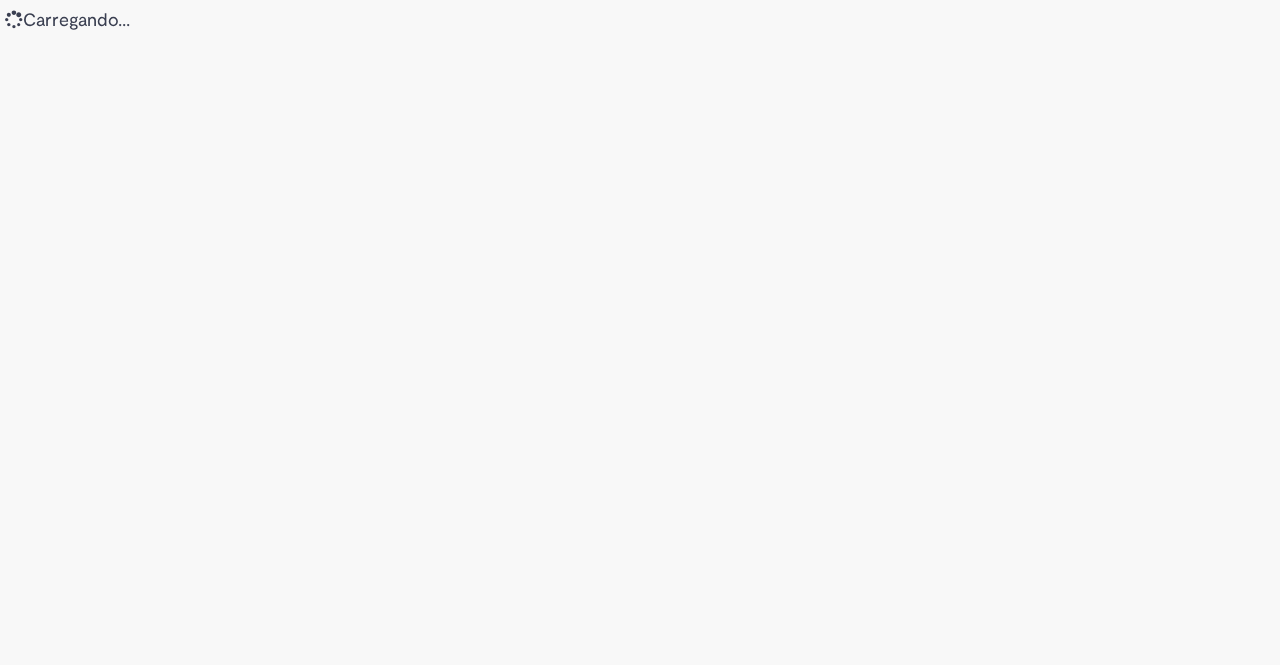 scroll, scrollTop: 0, scrollLeft: 0, axis: both 